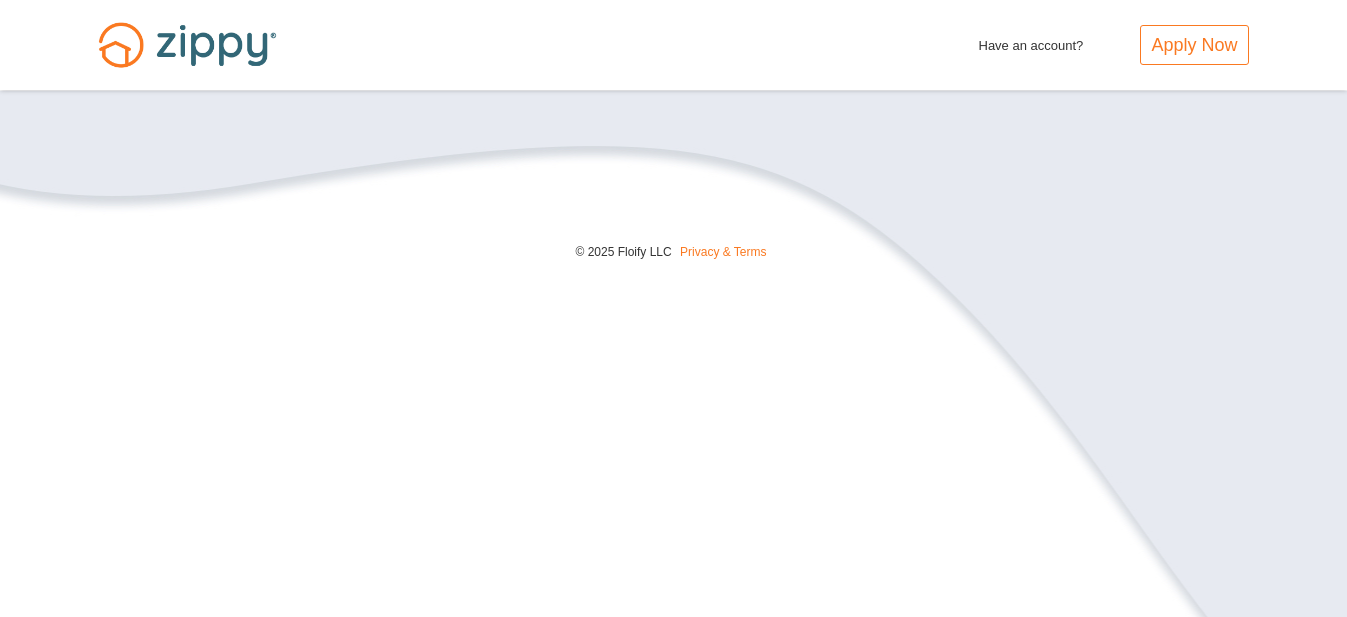 scroll, scrollTop: 0, scrollLeft: 0, axis: both 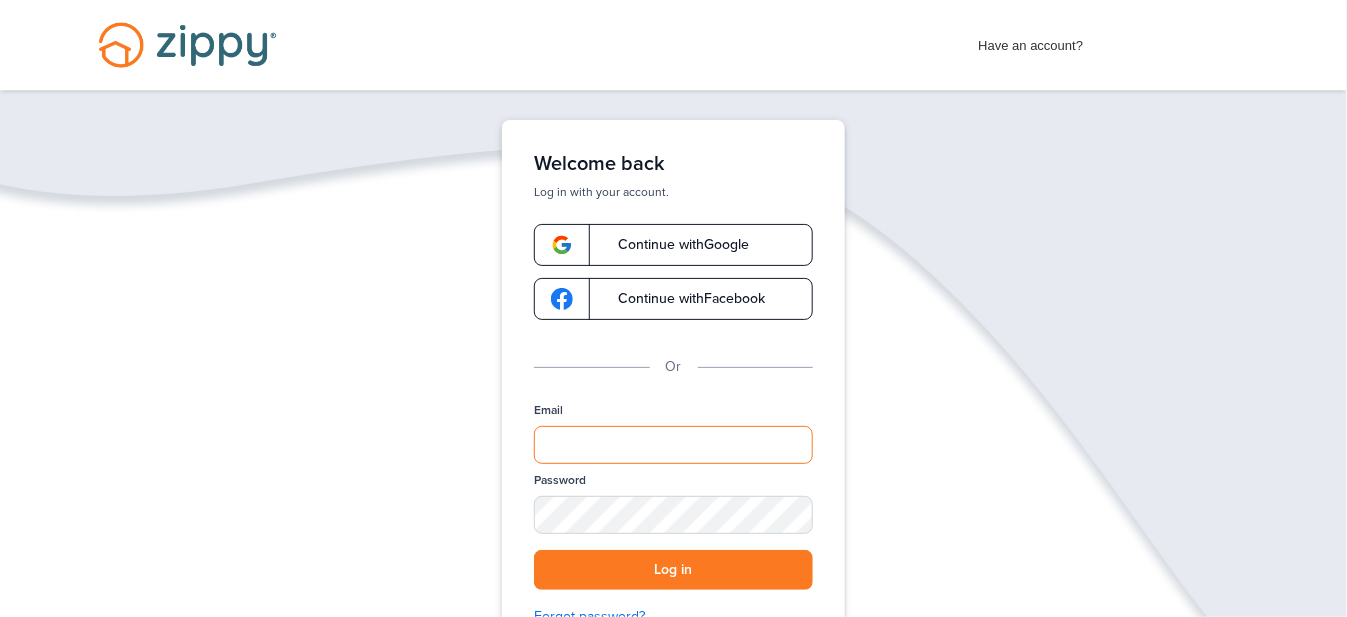 click on "Email" at bounding box center [673, 445] 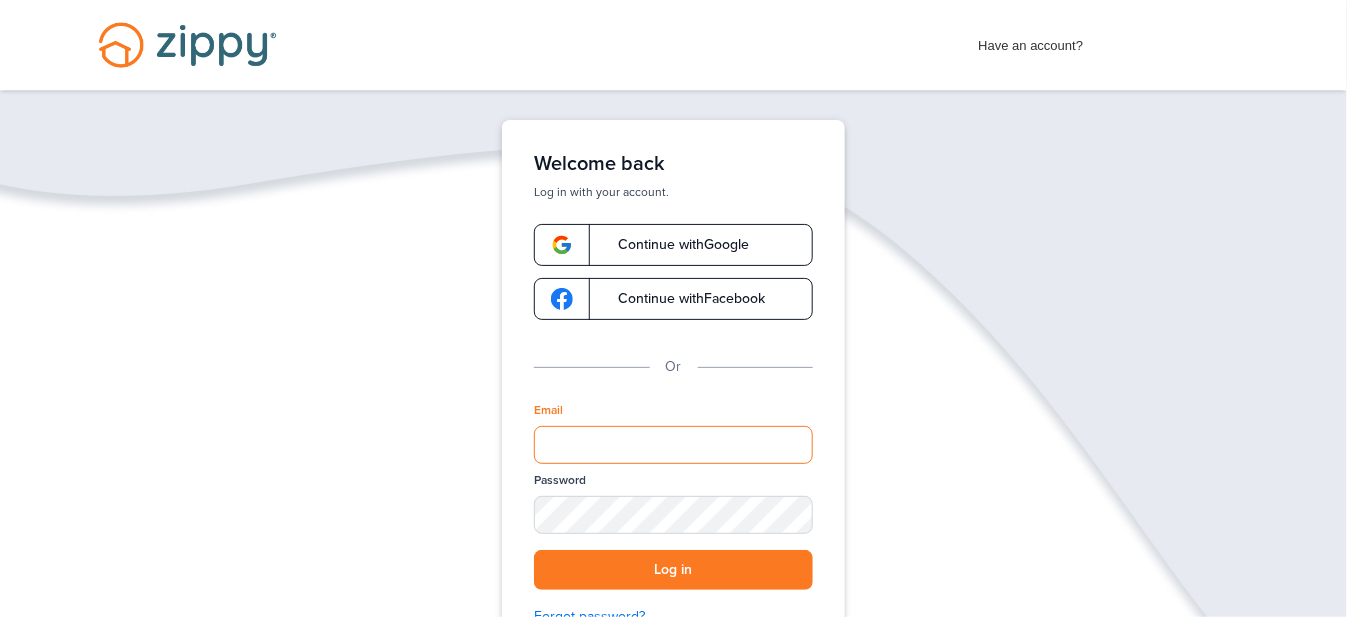 type on "**********" 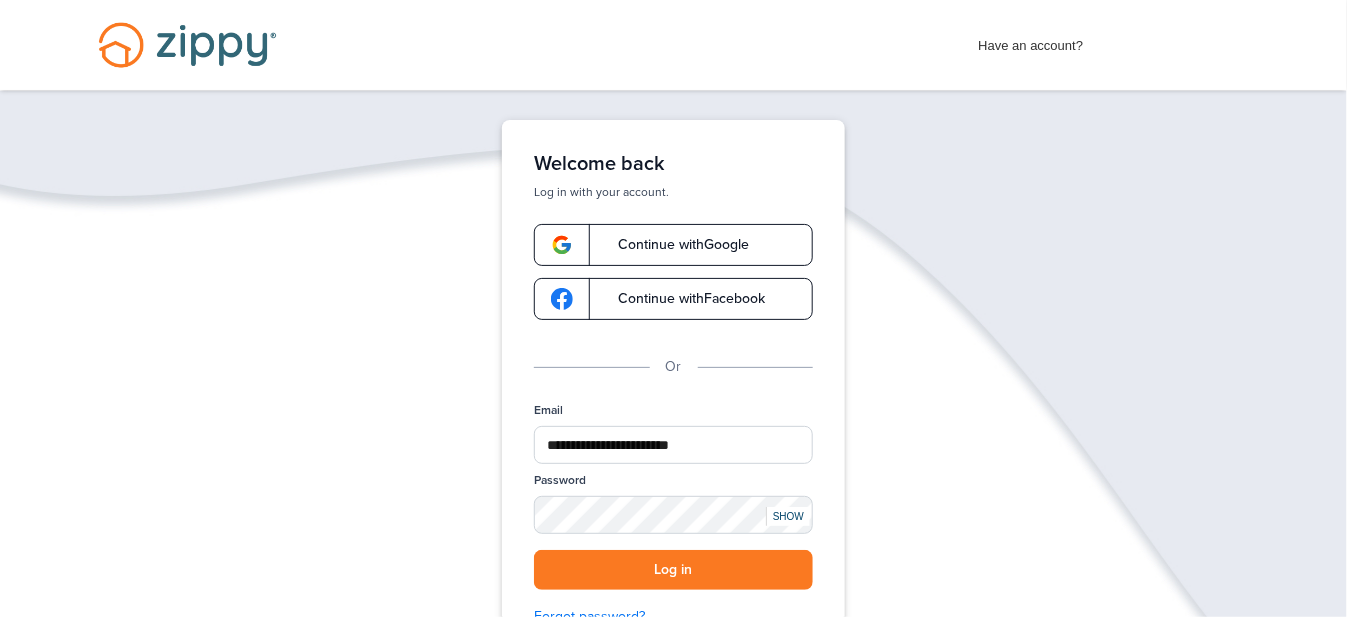 click on "SHOW" at bounding box center [788, 516] 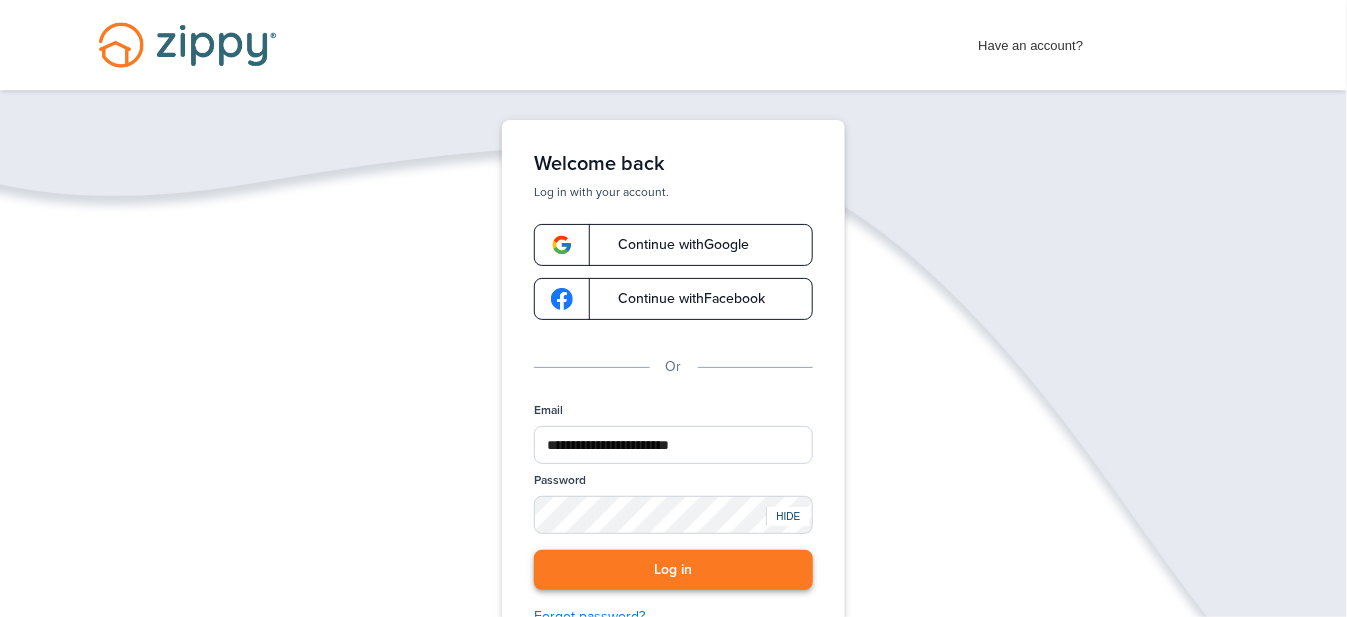 click on "Log in" at bounding box center [673, 570] 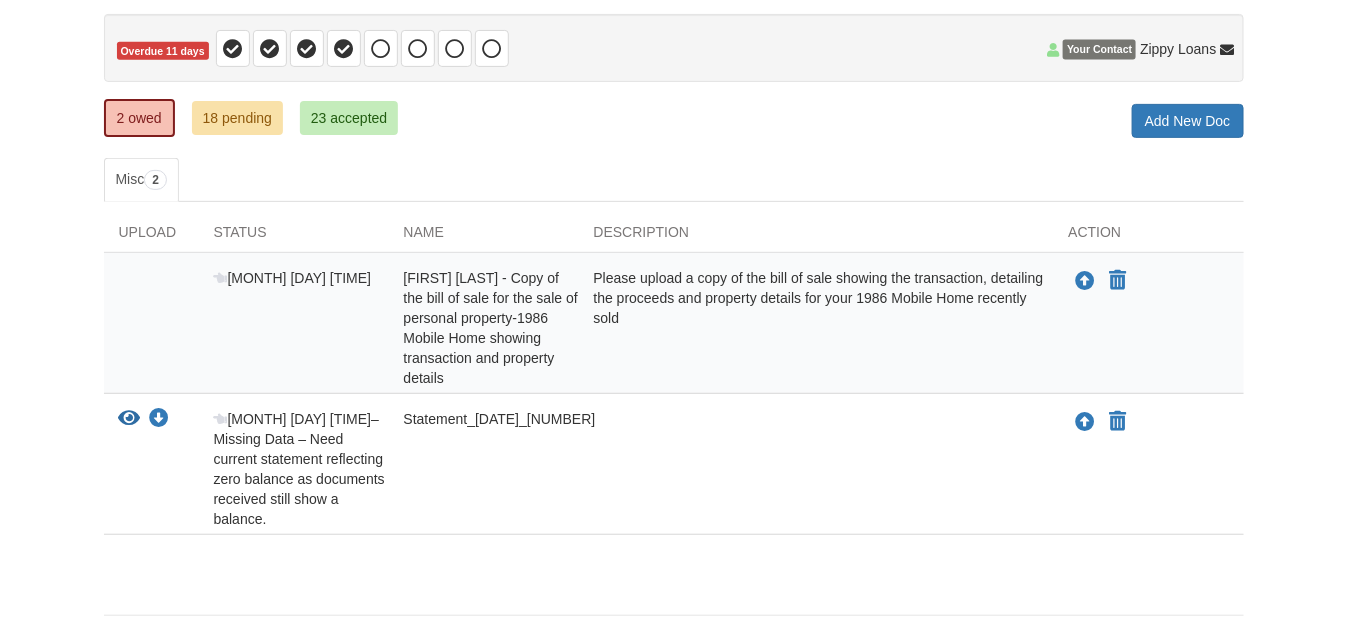 scroll, scrollTop: 0, scrollLeft: 0, axis: both 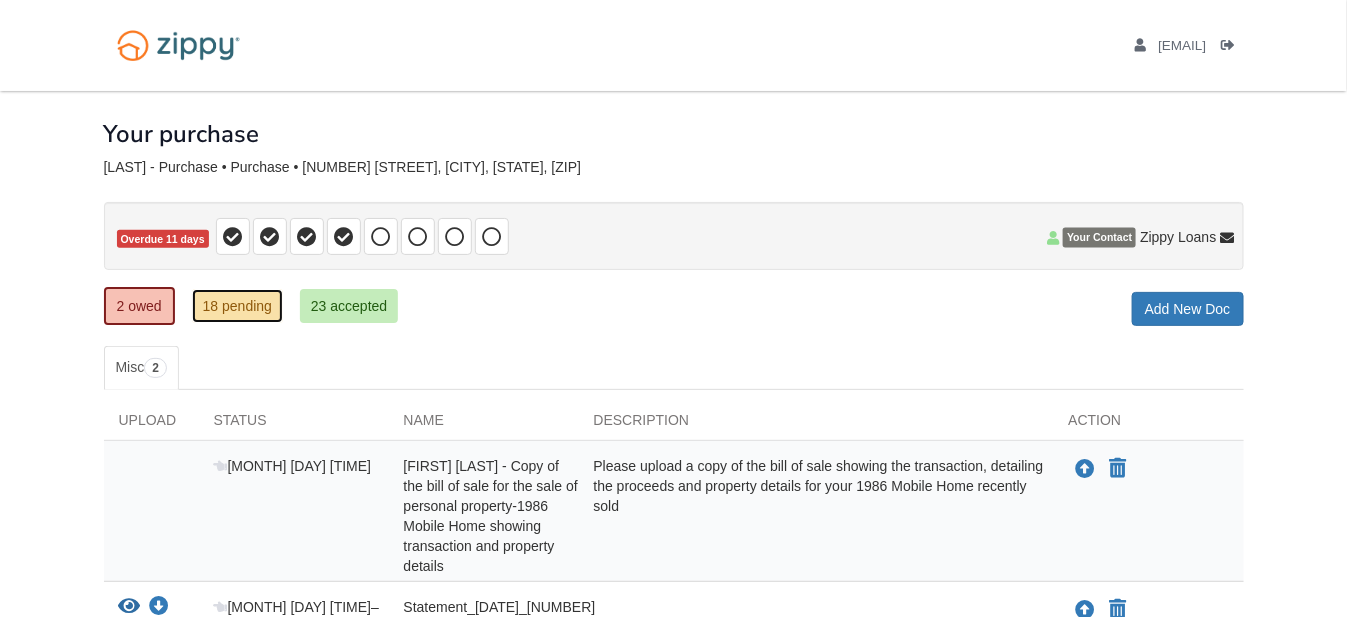 click on "18 pending" at bounding box center [237, 306] 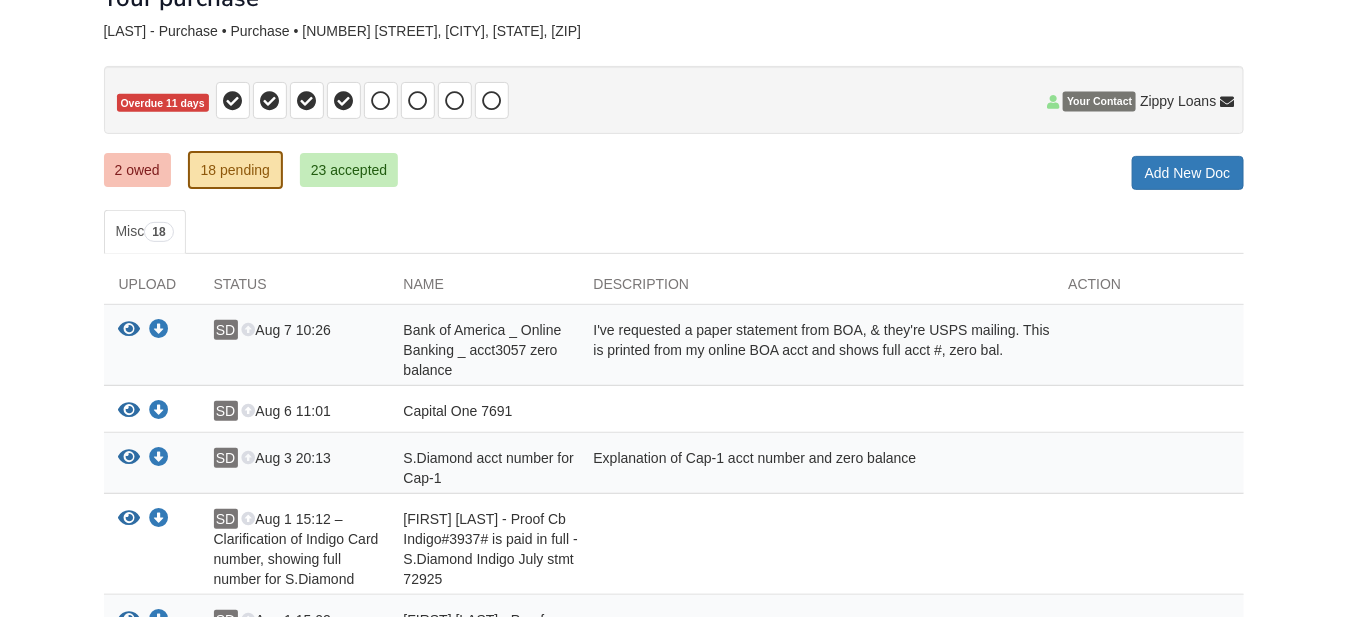 scroll, scrollTop: 0, scrollLeft: 0, axis: both 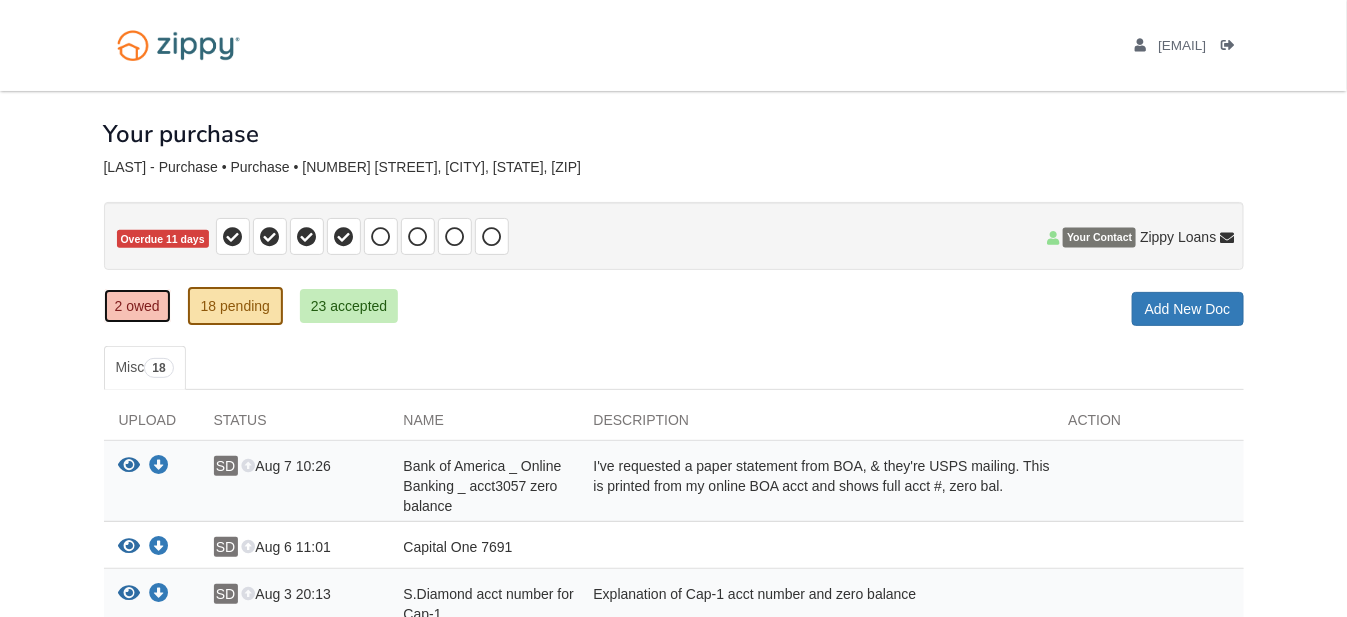 click on "2 owed" at bounding box center (137, 306) 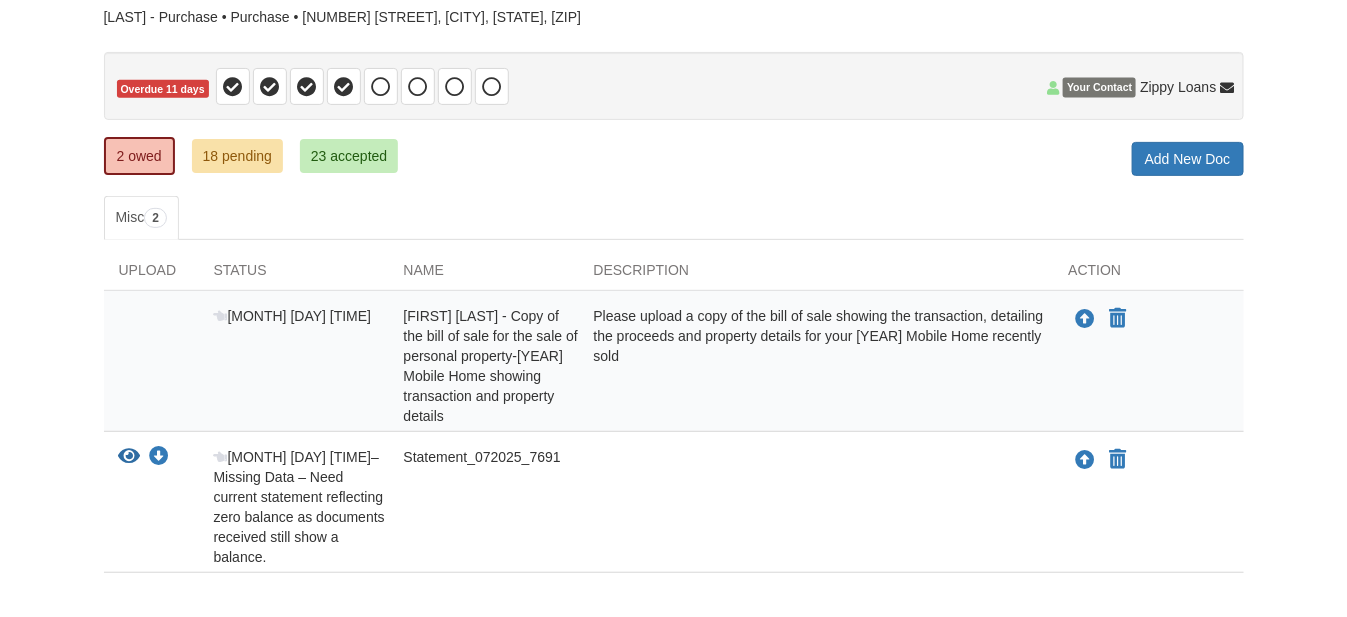 scroll, scrollTop: 0, scrollLeft: 0, axis: both 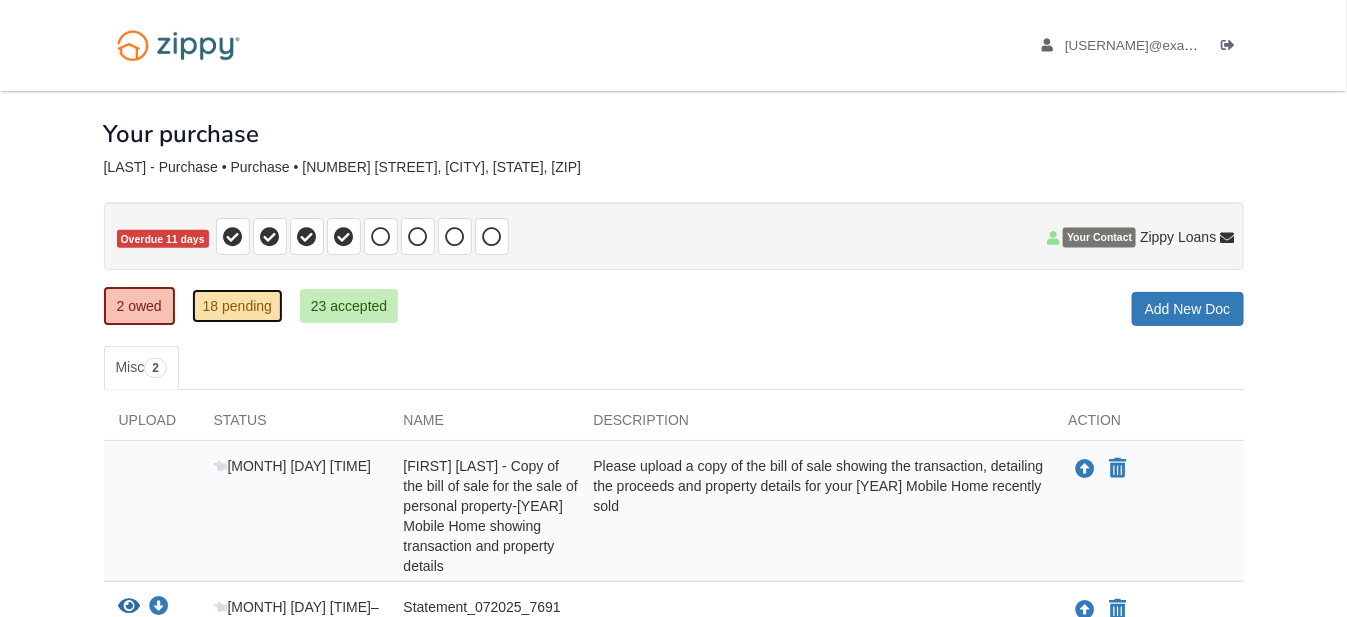 click on "18 pending" at bounding box center [237, 306] 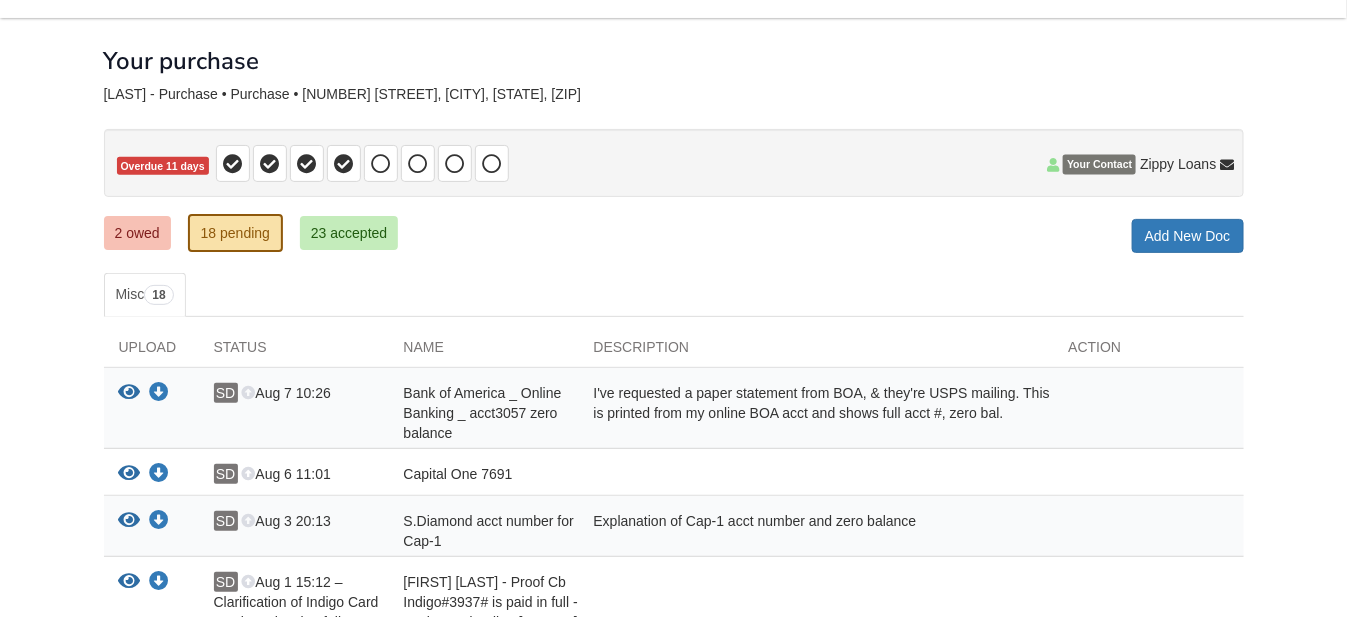 scroll, scrollTop: 100, scrollLeft: 0, axis: vertical 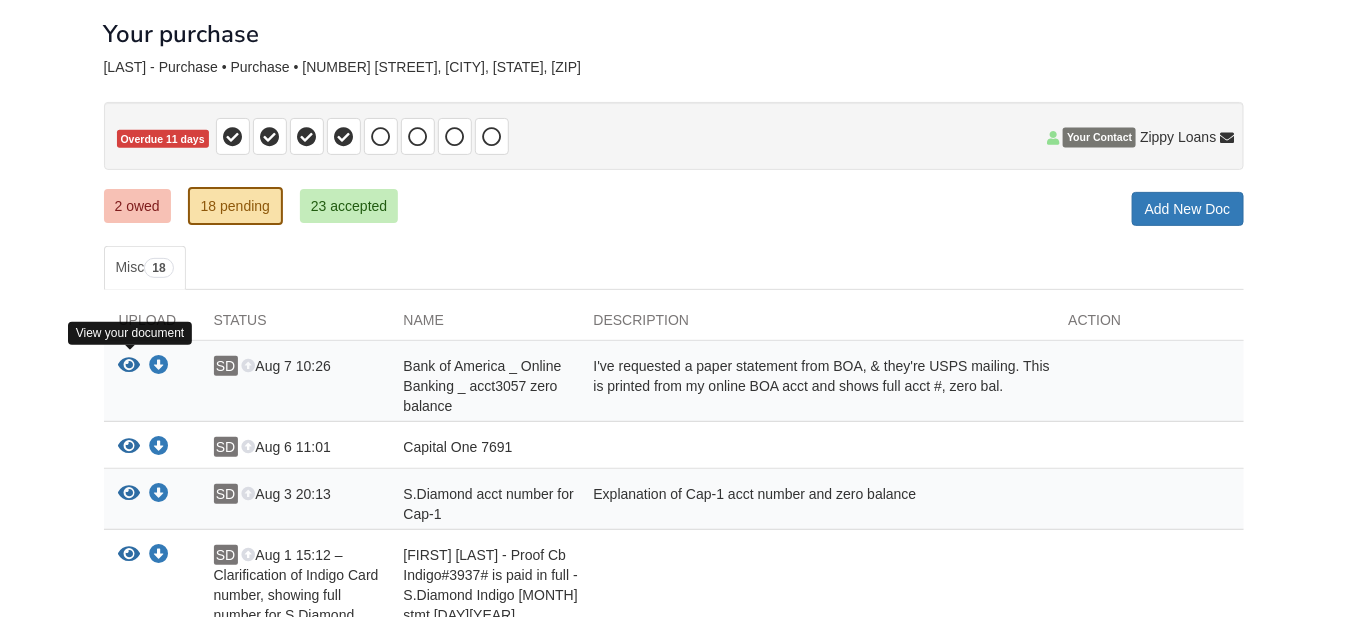 click at bounding box center [130, 366] 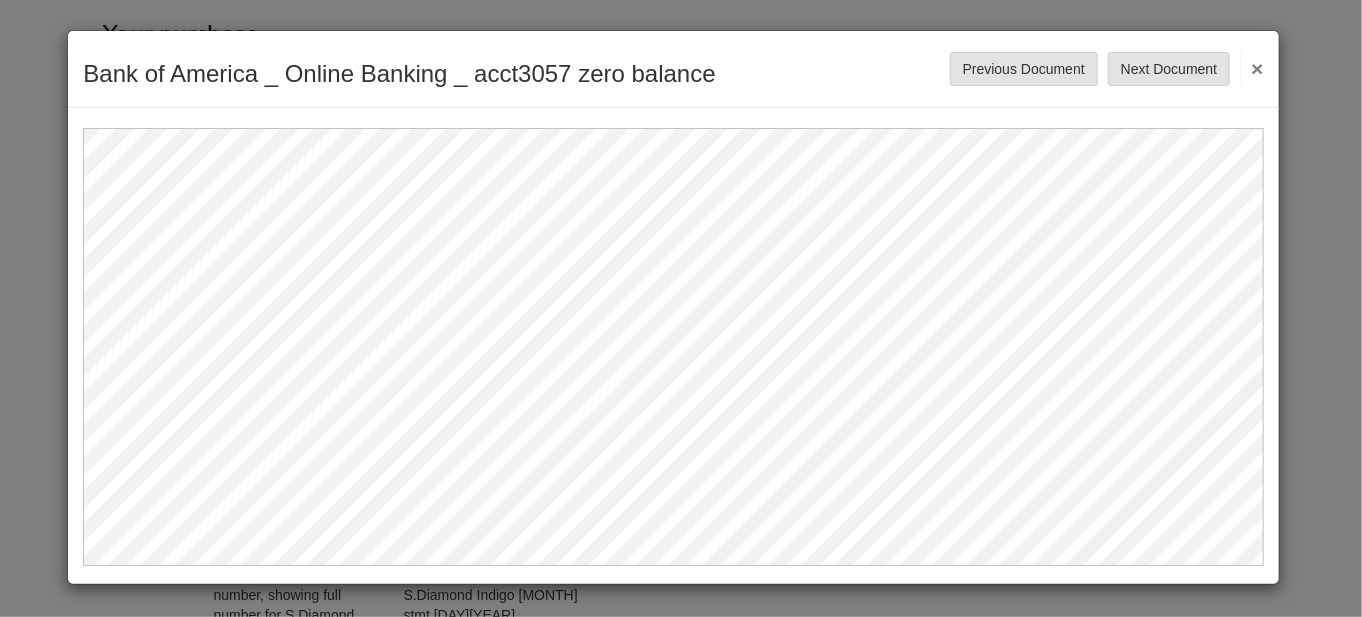 click on "×" at bounding box center [1251, 68] 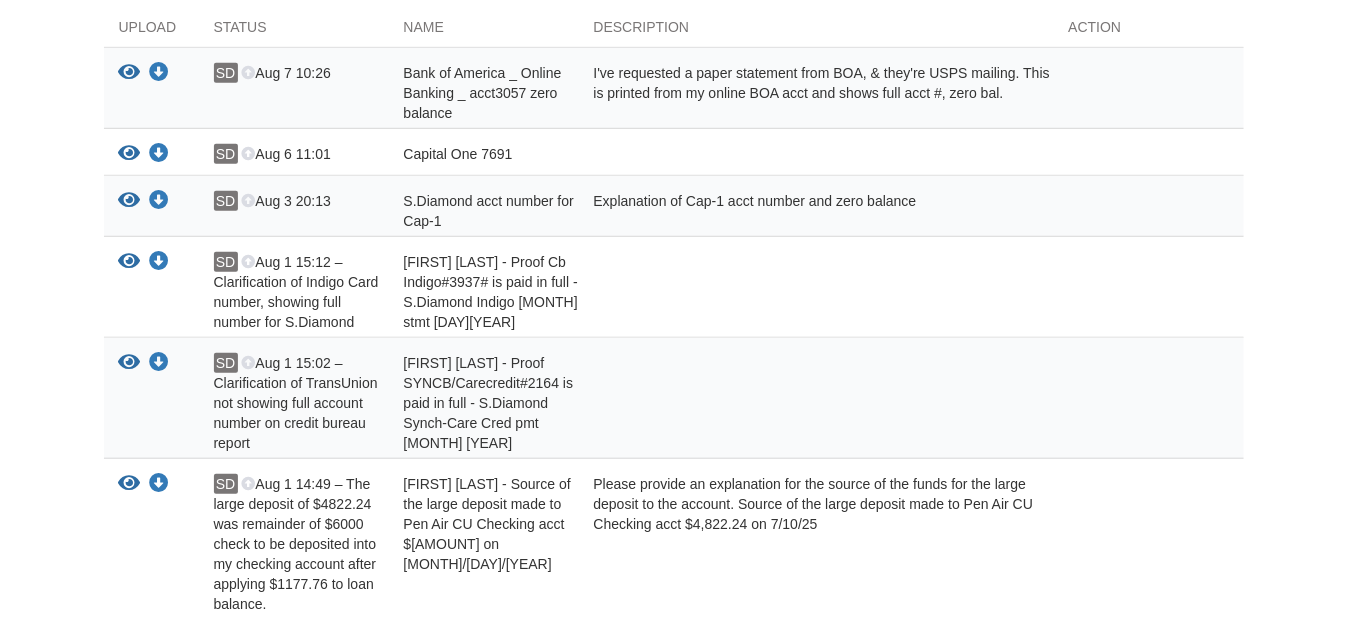 scroll, scrollTop: 400, scrollLeft: 0, axis: vertical 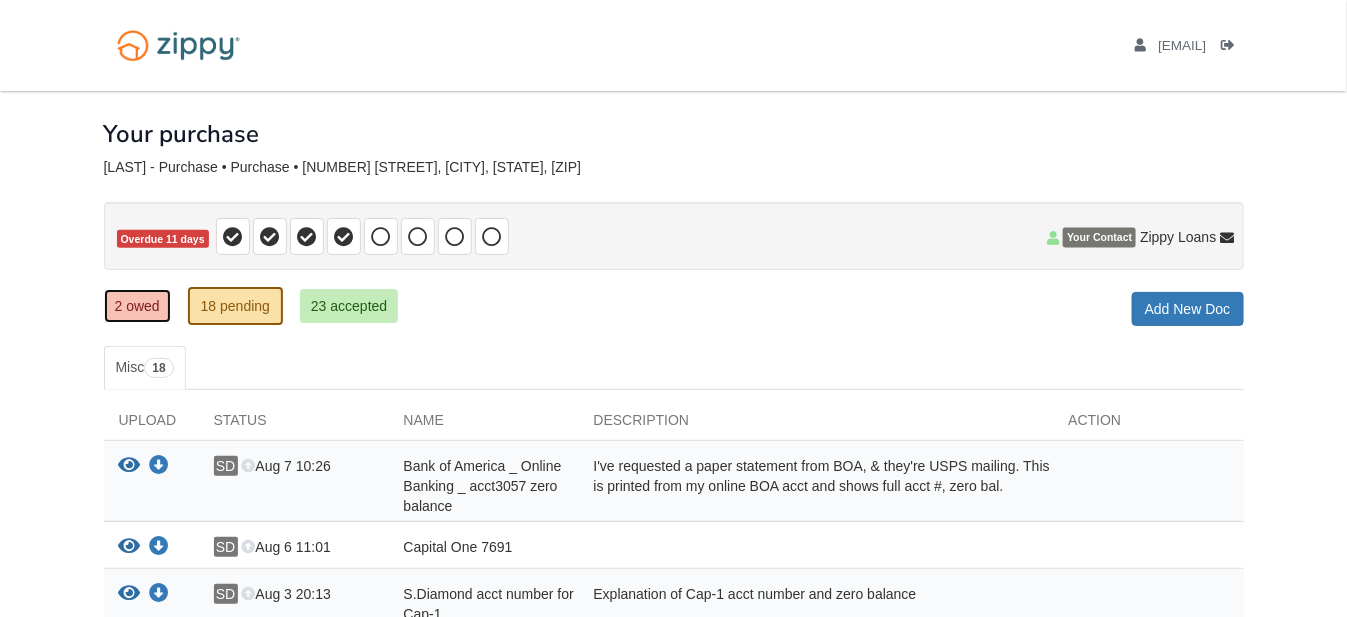click on "2 owed" at bounding box center [137, 306] 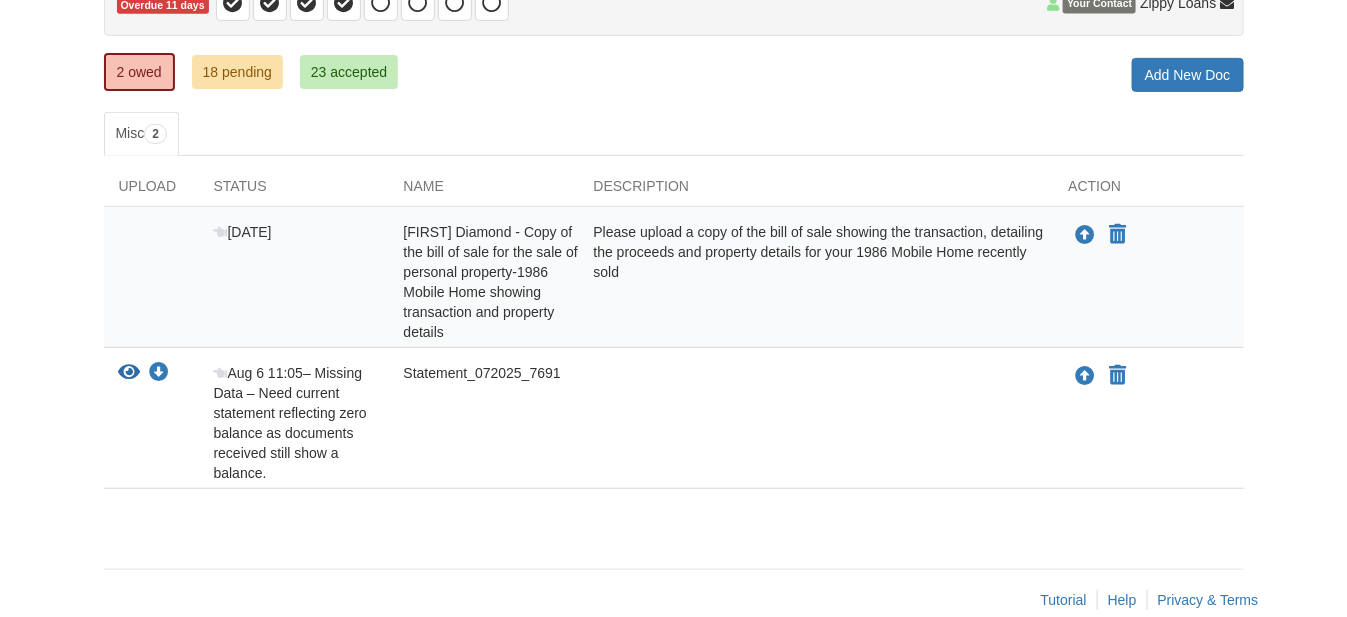 scroll, scrollTop: 263, scrollLeft: 0, axis: vertical 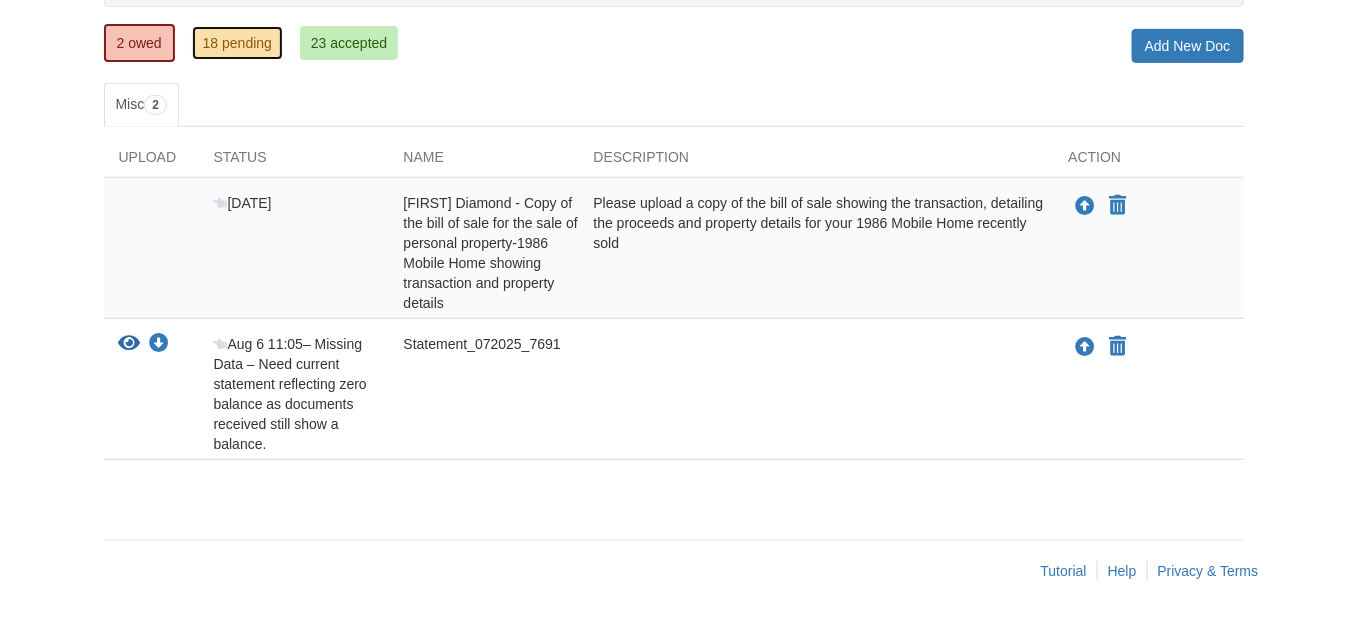 click on "18 pending" at bounding box center [237, 43] 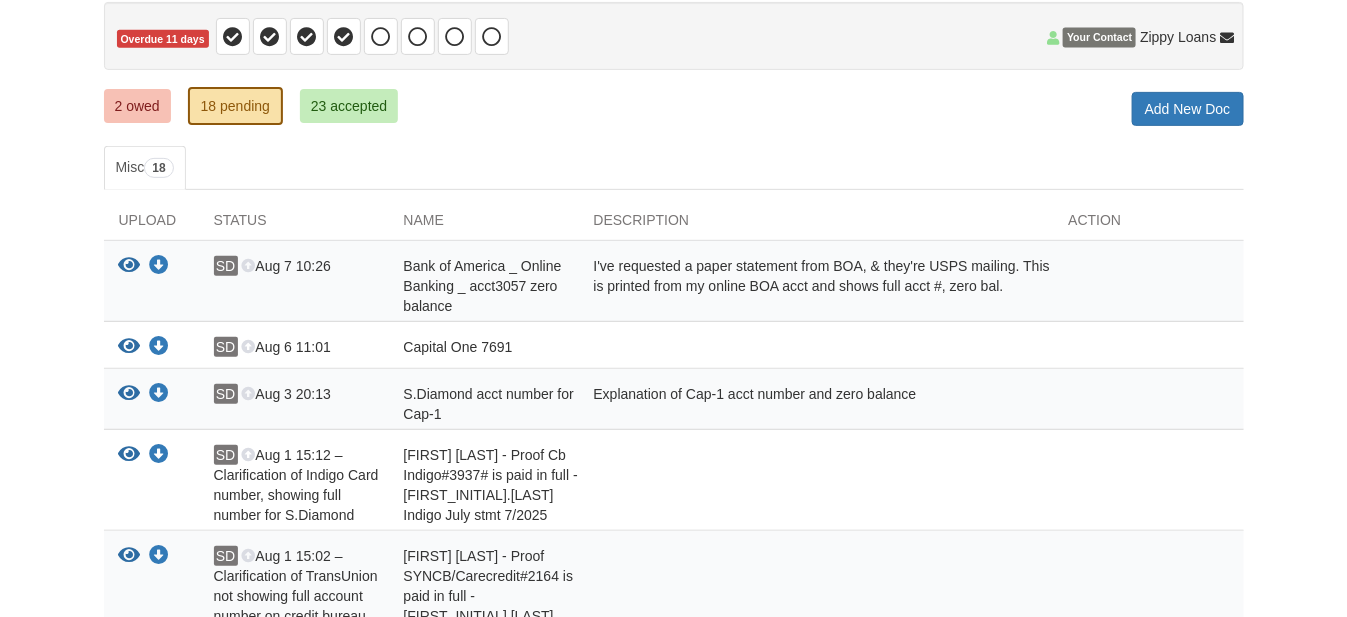 scroll, scrollTop: 200, scrollLeft: 0, axis: vertical 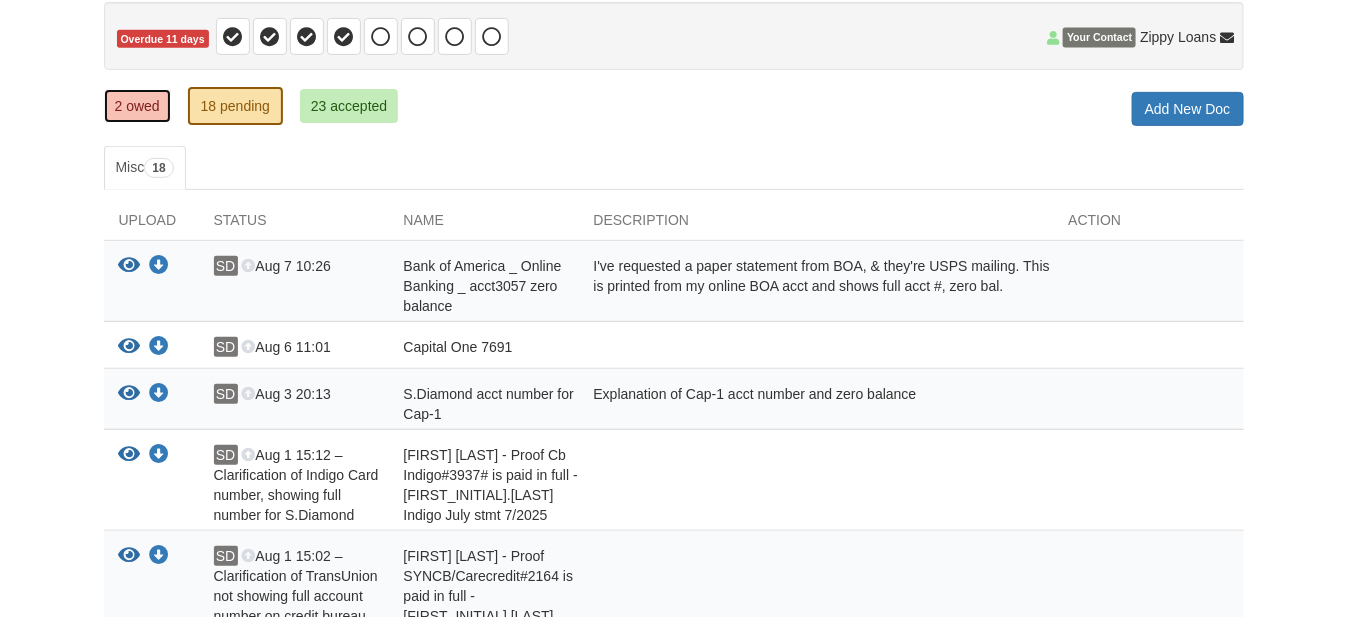 click on "2 owed" at bounding box center (137, 106) 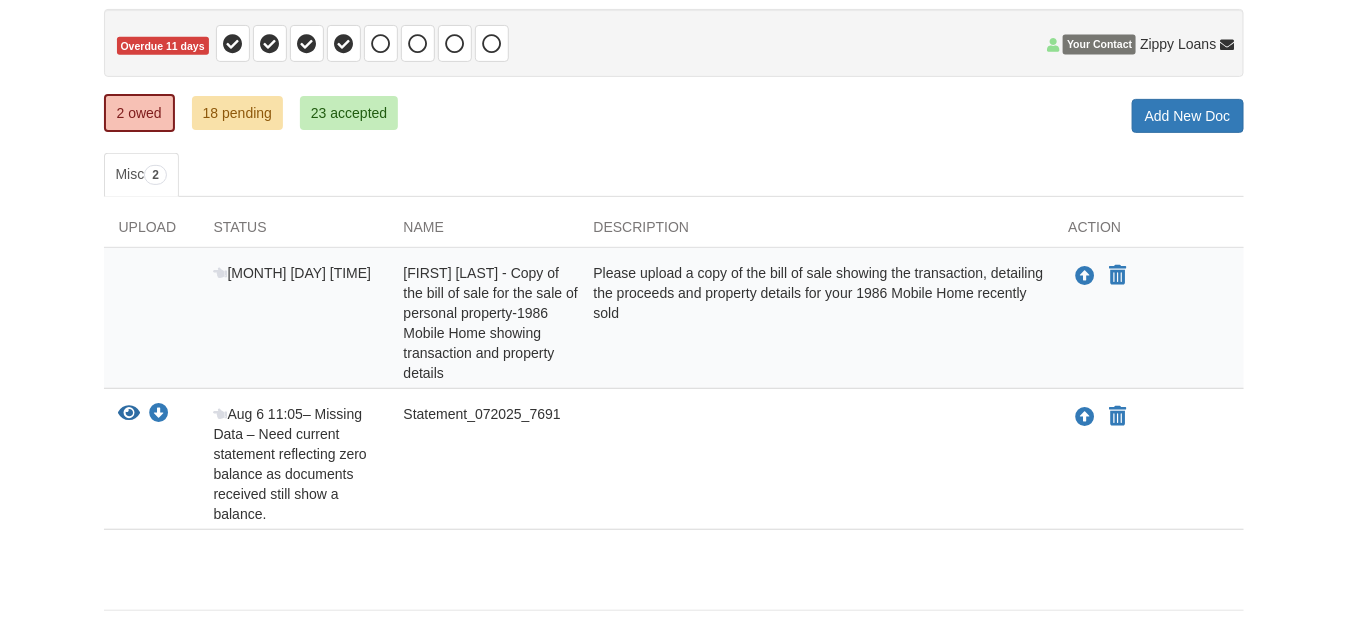 scroll, scrollTop: 200, scrollLeft: 0, axis: vertical 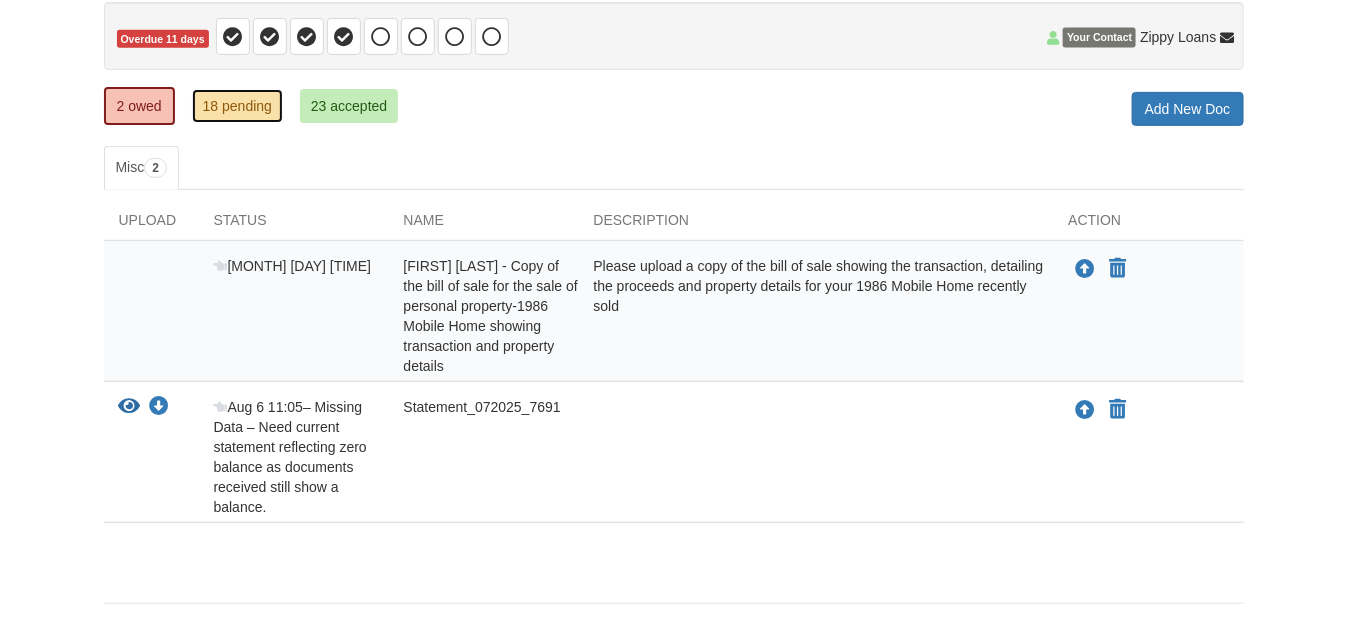 click on "18 pending" at bounding box center [237, 106] 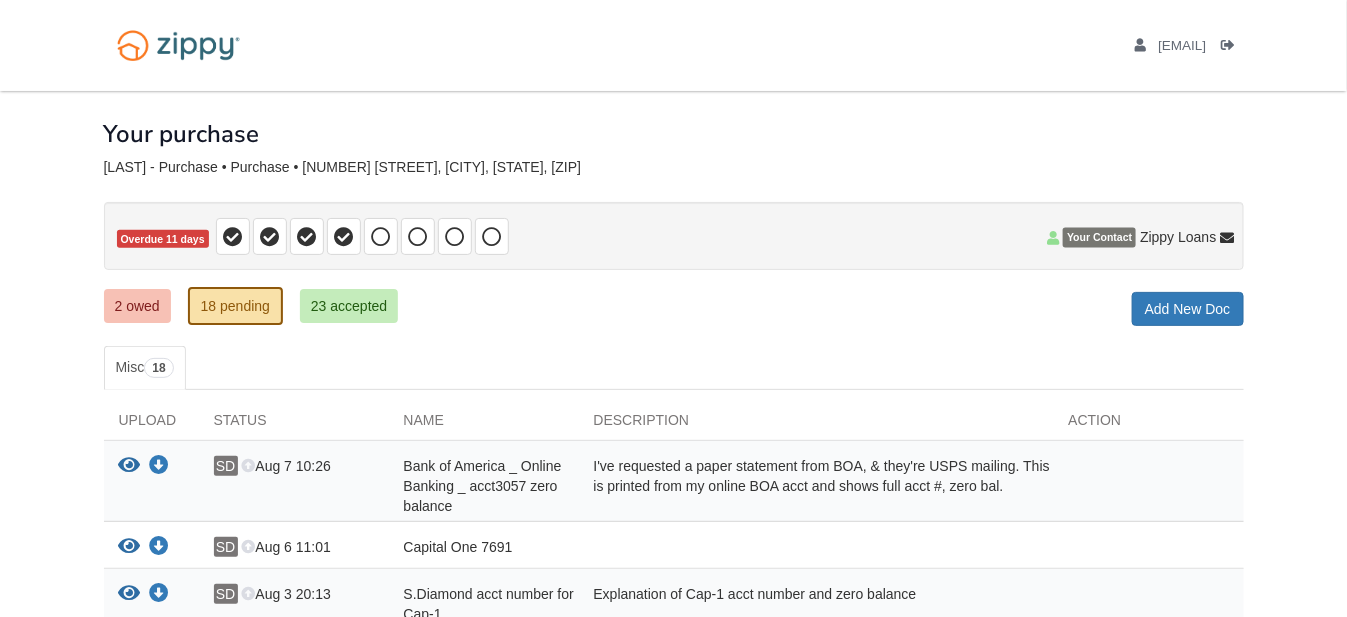 scroll, scrollTop: 100, scrollLeft: 0, axis: vertical 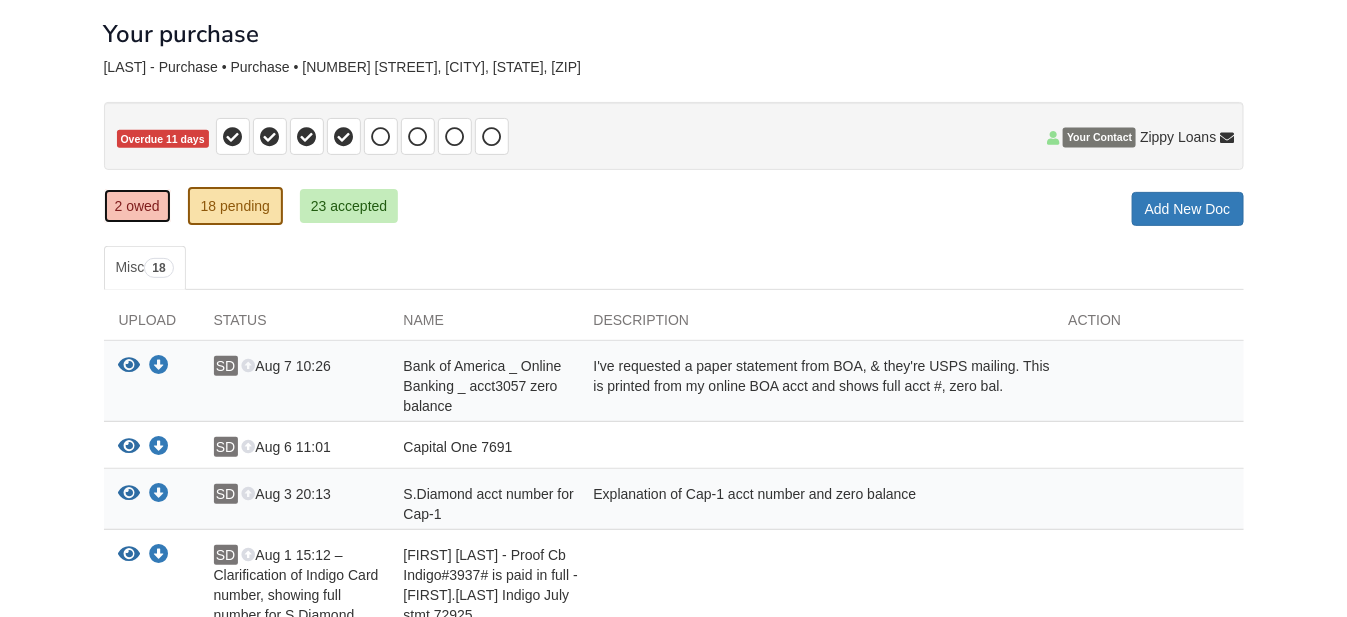 click on "2 owed" at bounding box center [137, 206] 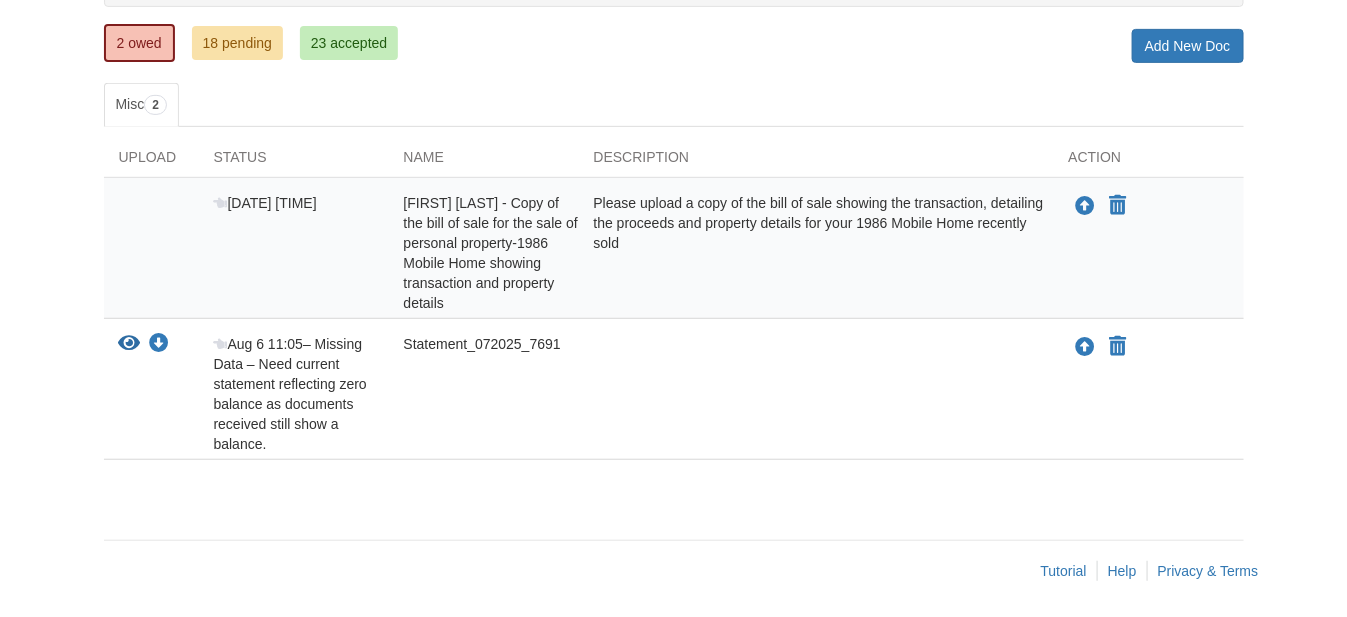 scroll, scrollTop: 0, scrollLeft: 0, axis: both 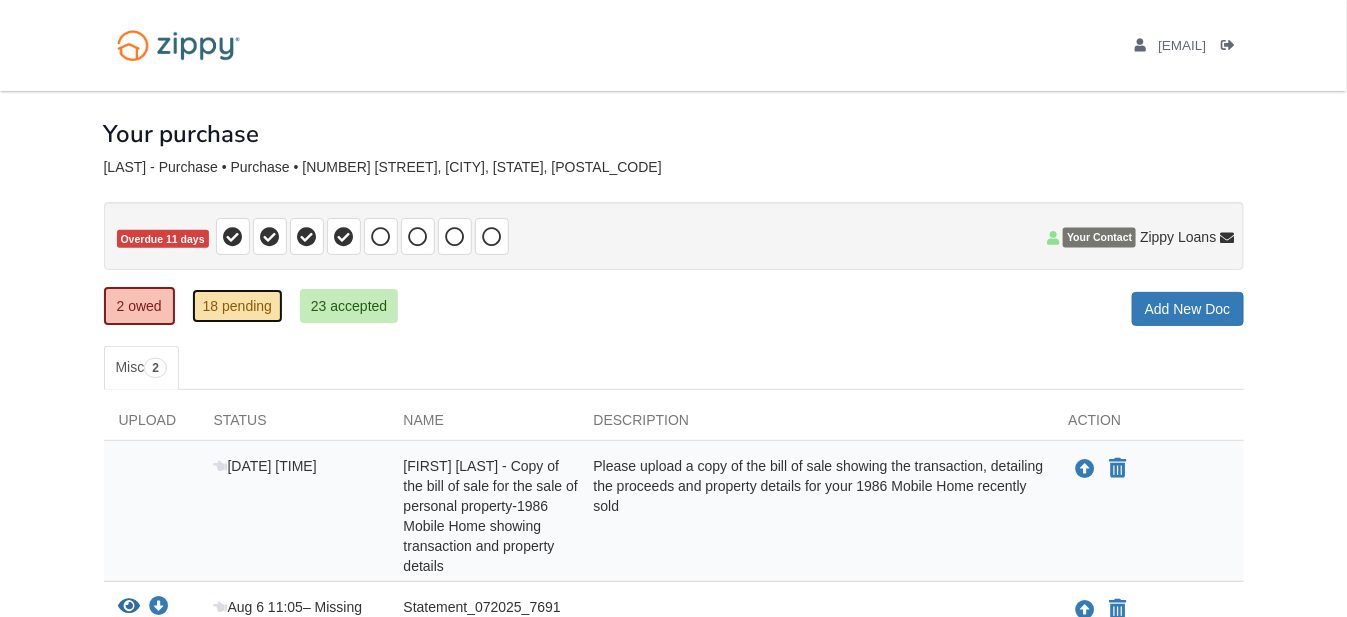 click on "18 pending" at bounding box center [237, 306] 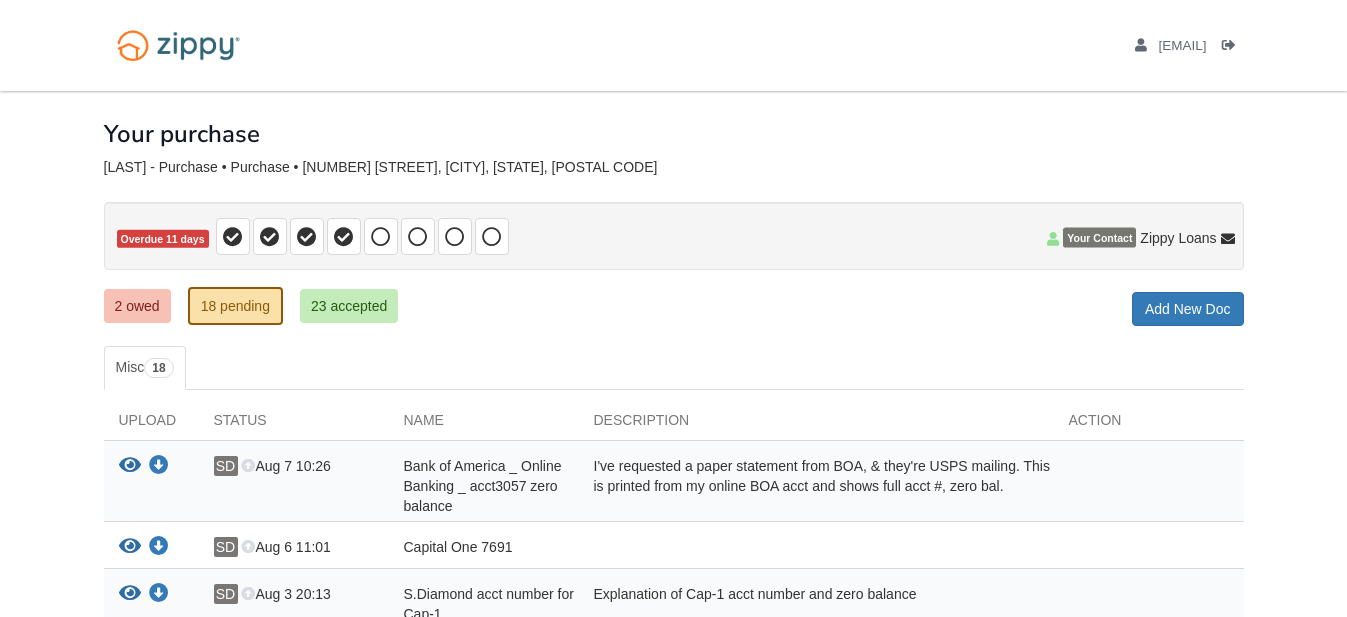 scroll, scrollTop: 0, scrollLeft: 0, axis: both 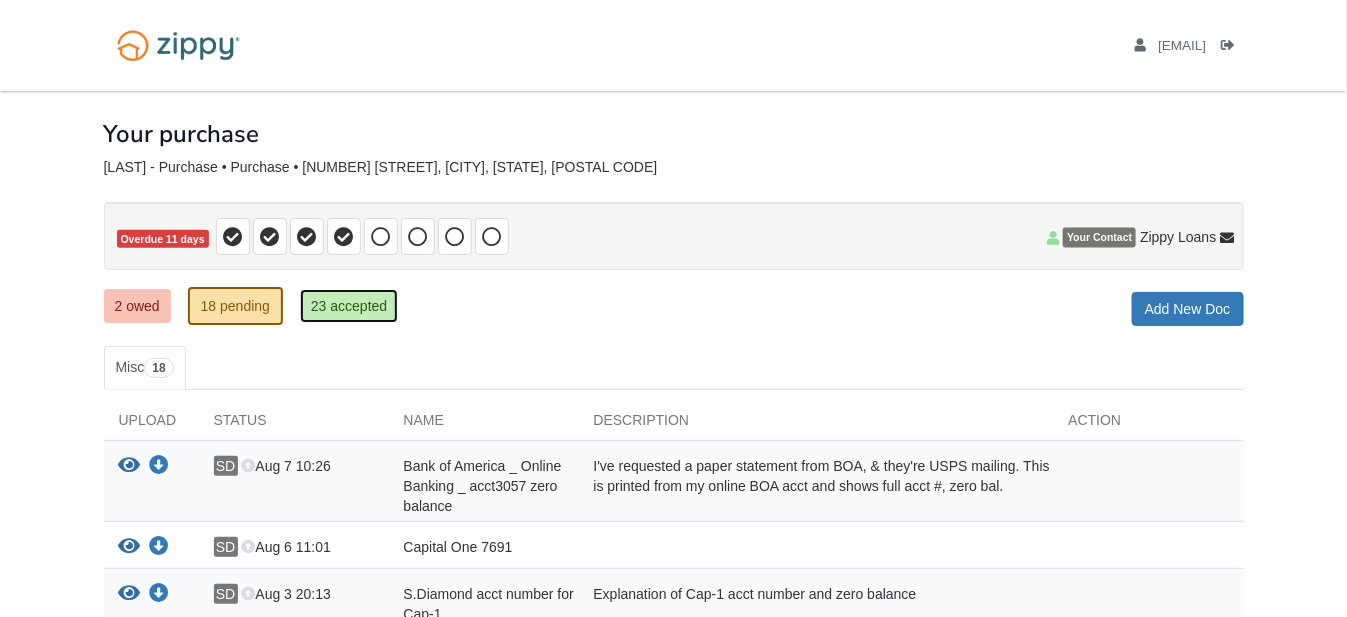 click on "23 accepted" at bounding box center [349, 306] 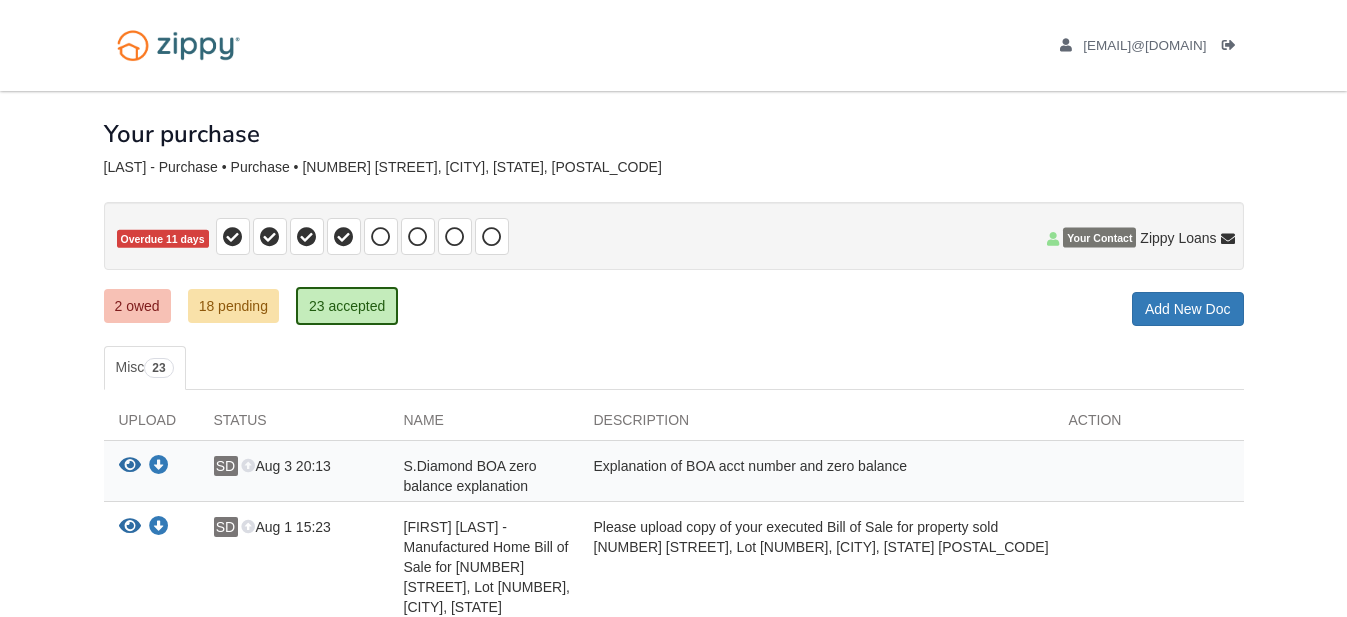 scroll, scrollTop: 0, scrollLeft: 0, axis: both 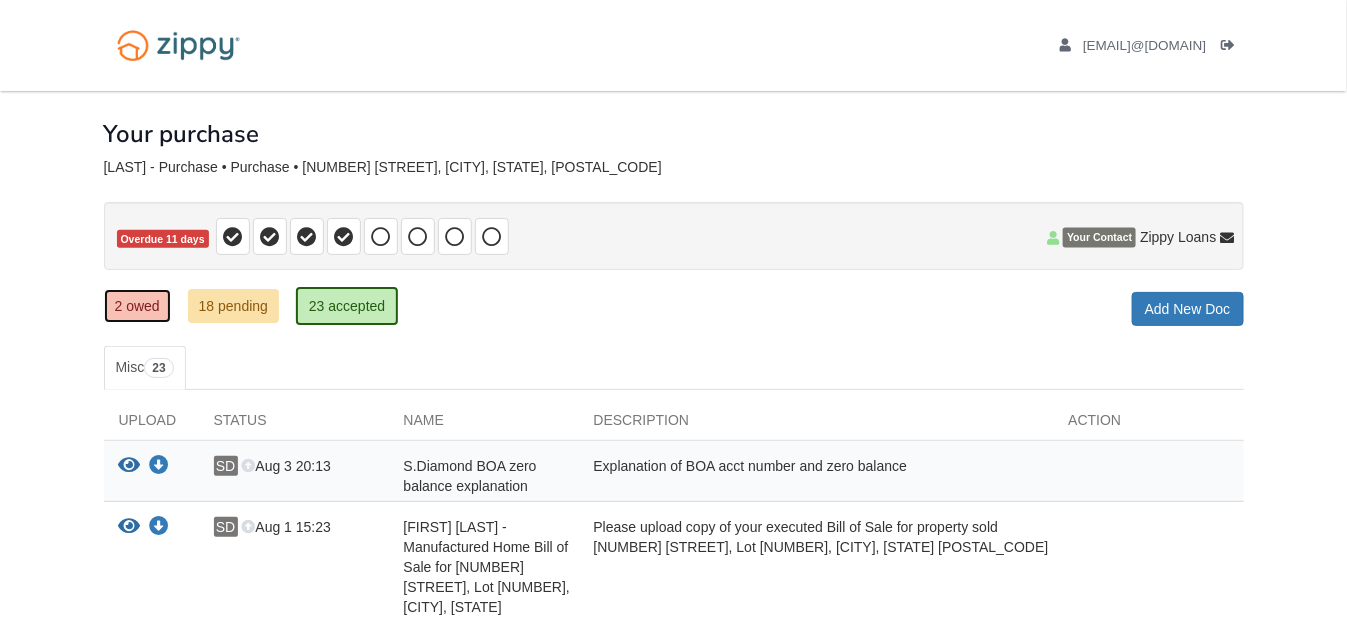 click on "2 owed" at bounding box center (137, 306) 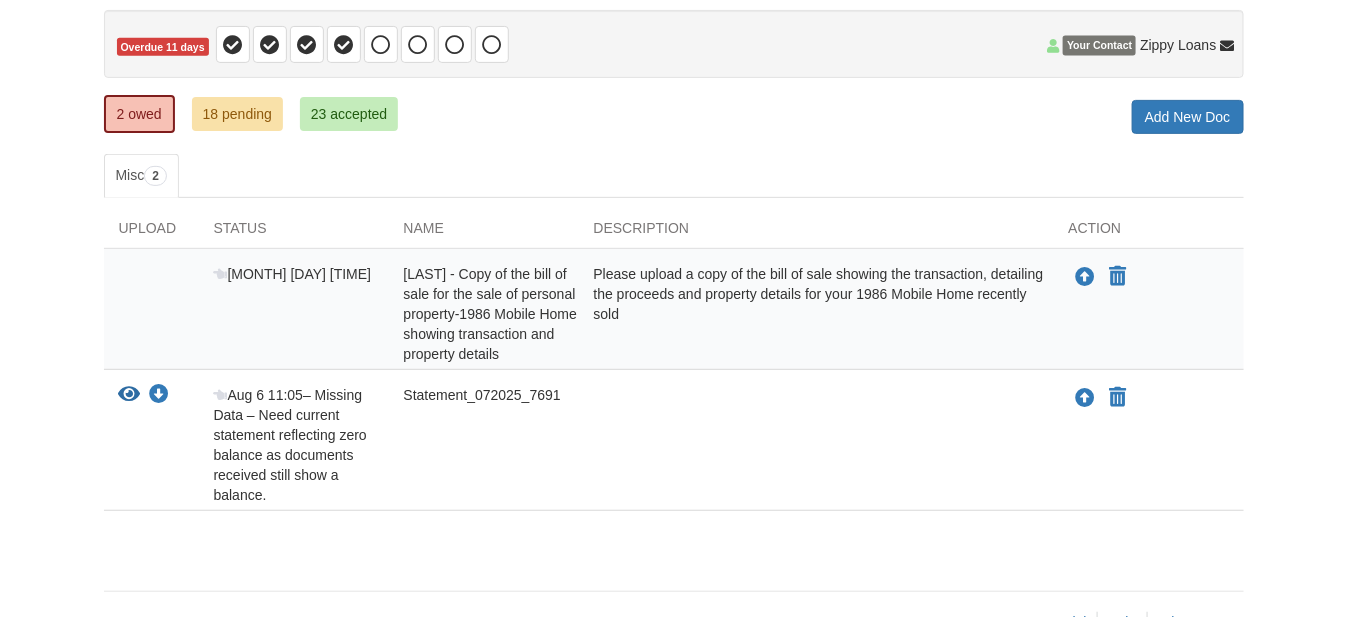 scroll, scrollTop: 63, scrollLeft: 0, axis: vertical 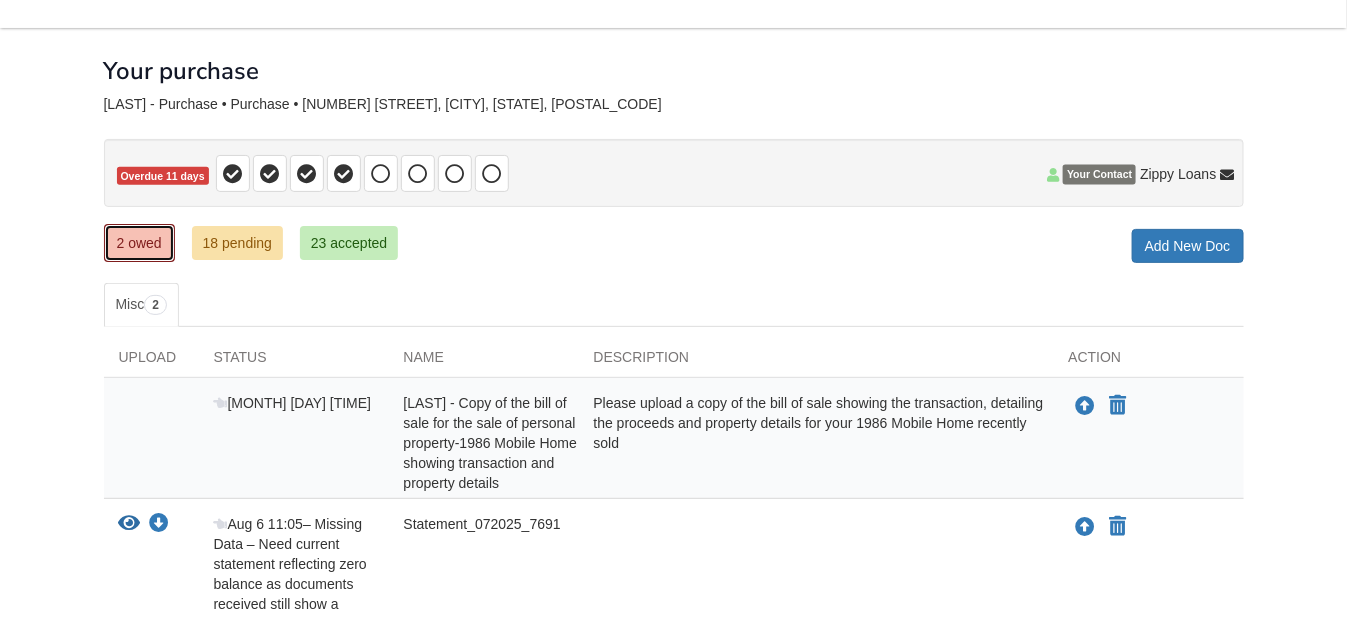 click on "2 owed" at bounding box center [139, 243] 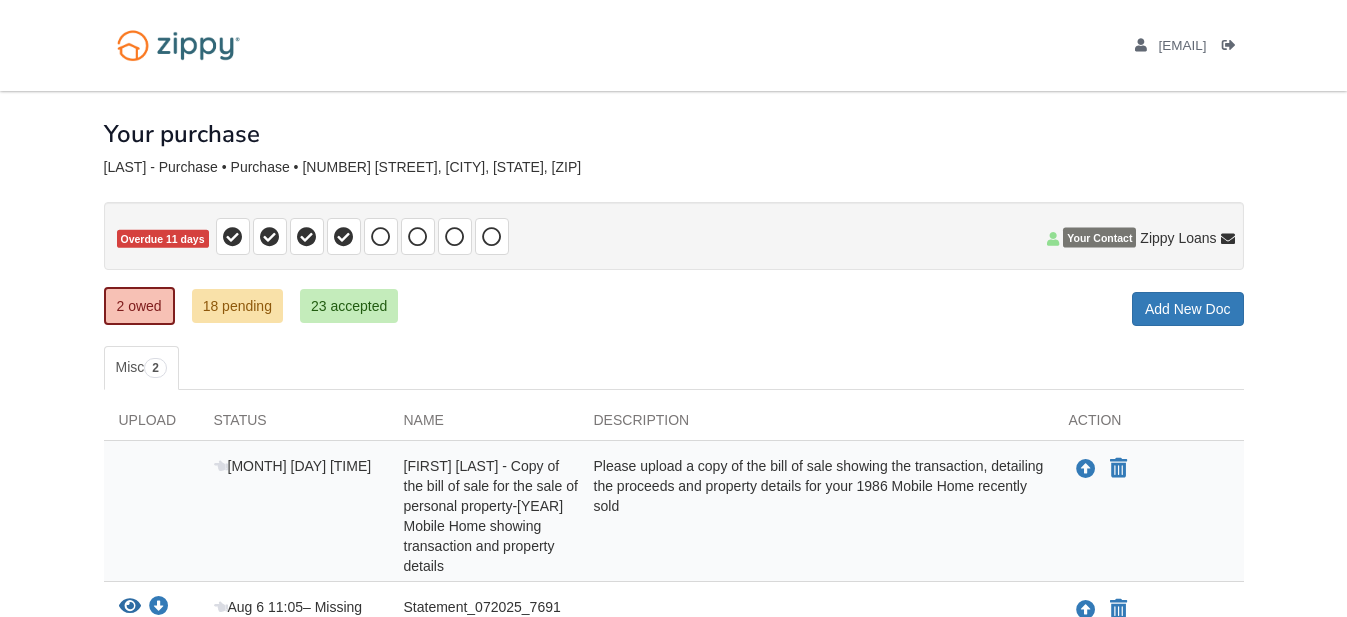 scroll, scrollTop: 0, scrollLeft: 0, axis: both 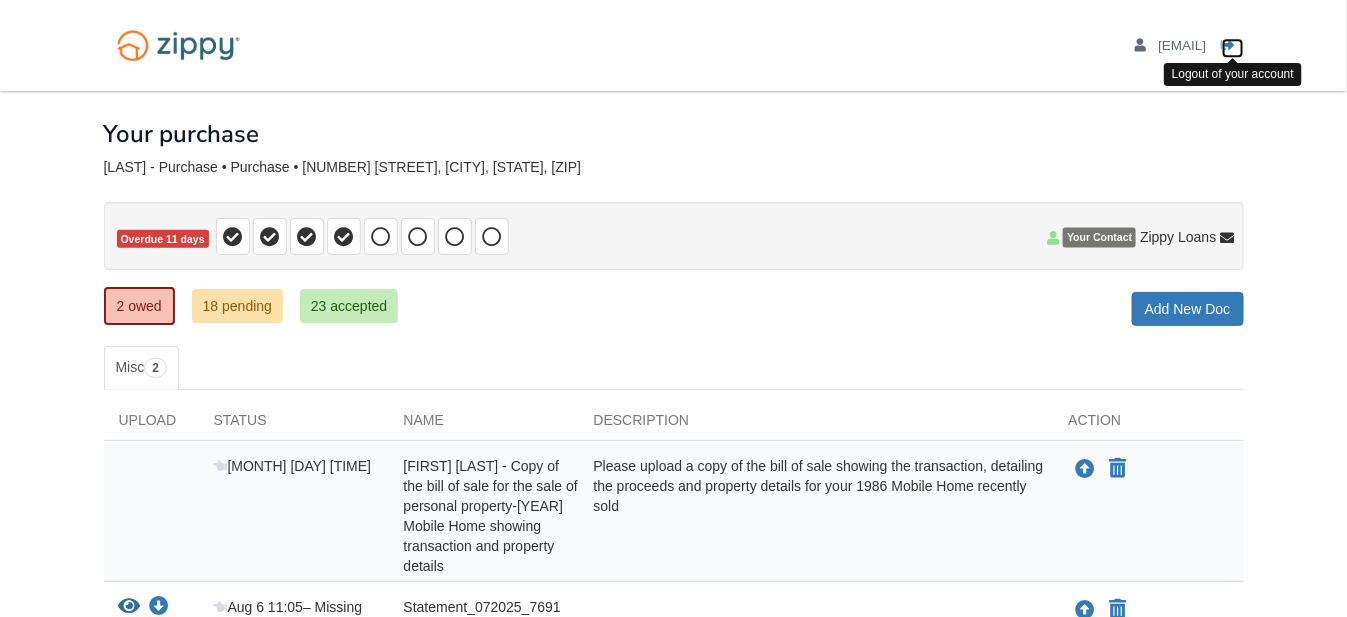 click at bounding box center [1229, 46] 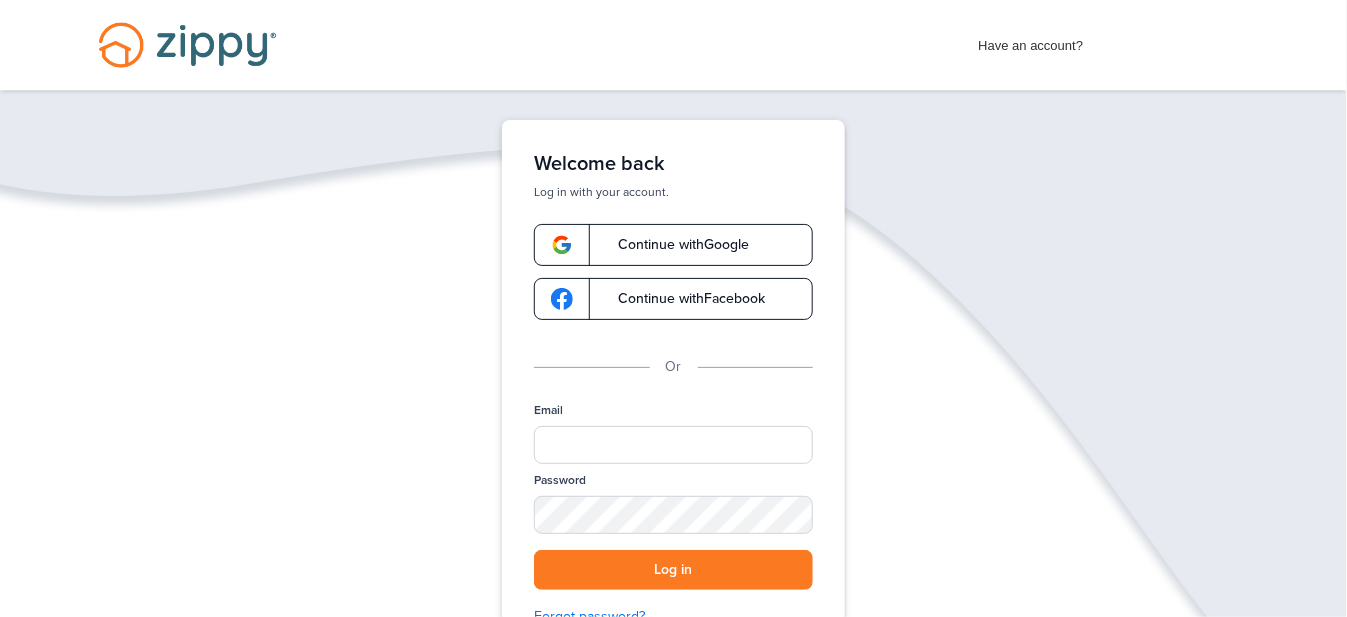 scroll, scrollTop: 241, scrollLeft: 0, axis: vertical 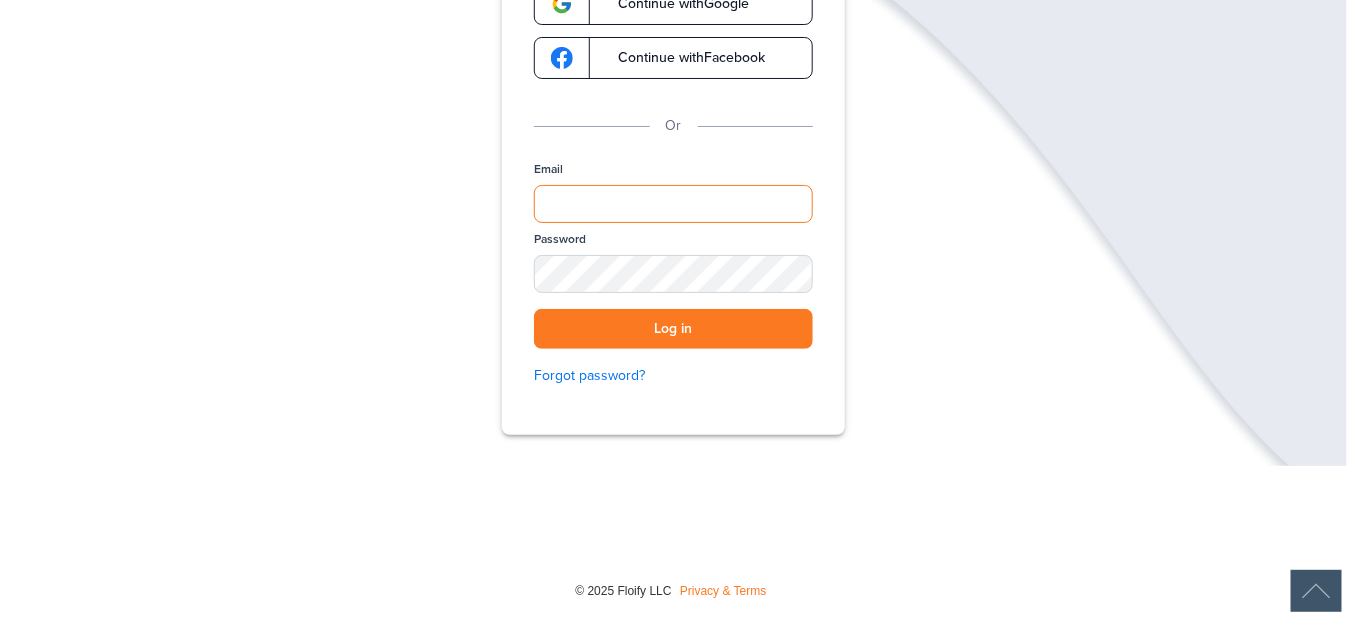 click on "Email" at bounding box center [673, 204] 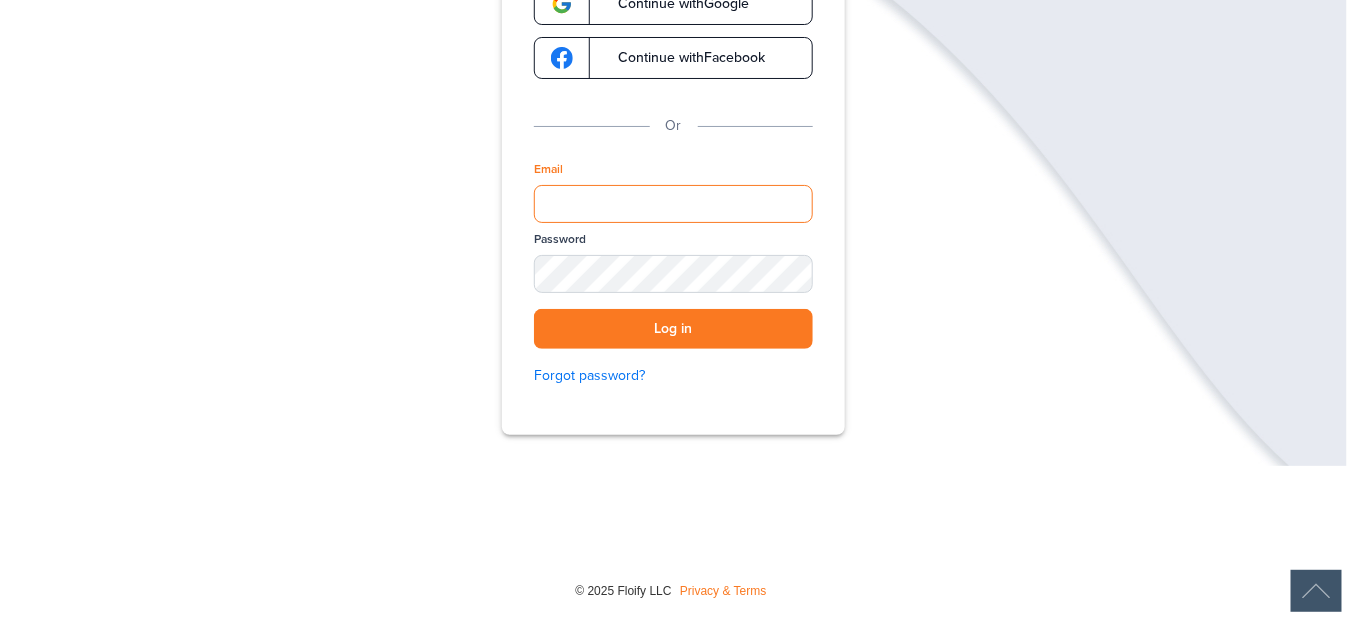 type on "**********" 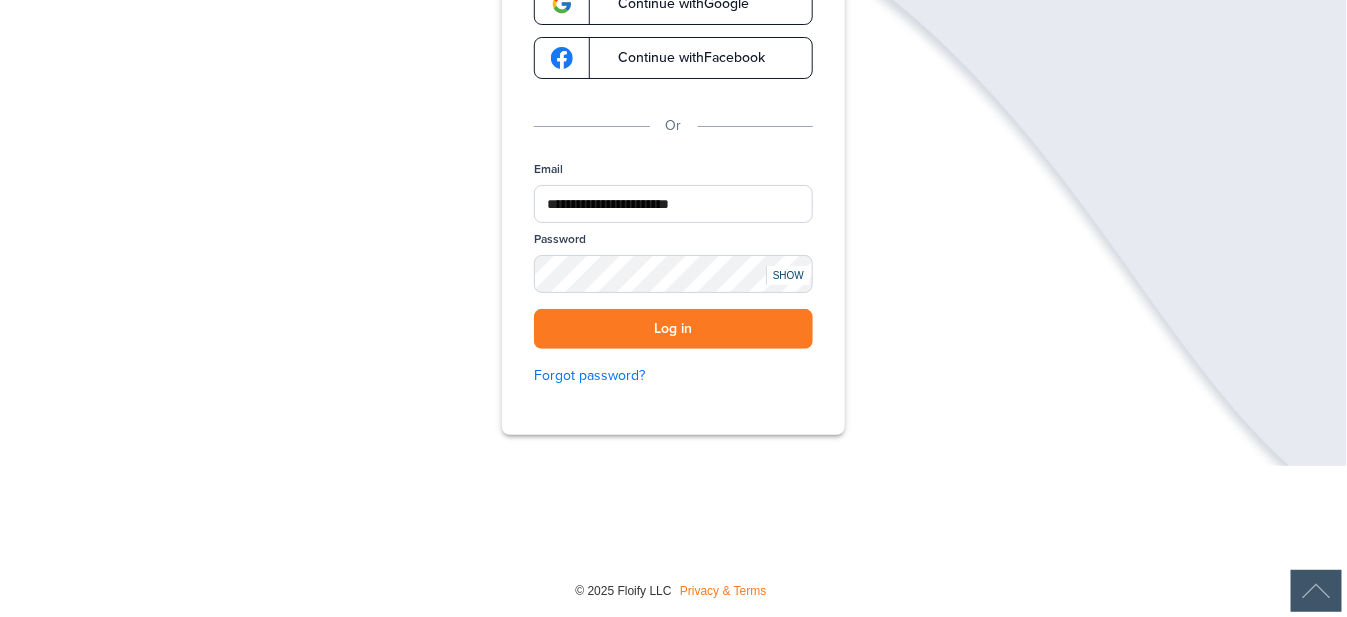 click on "SHOW" at bounding box center [788, 275] 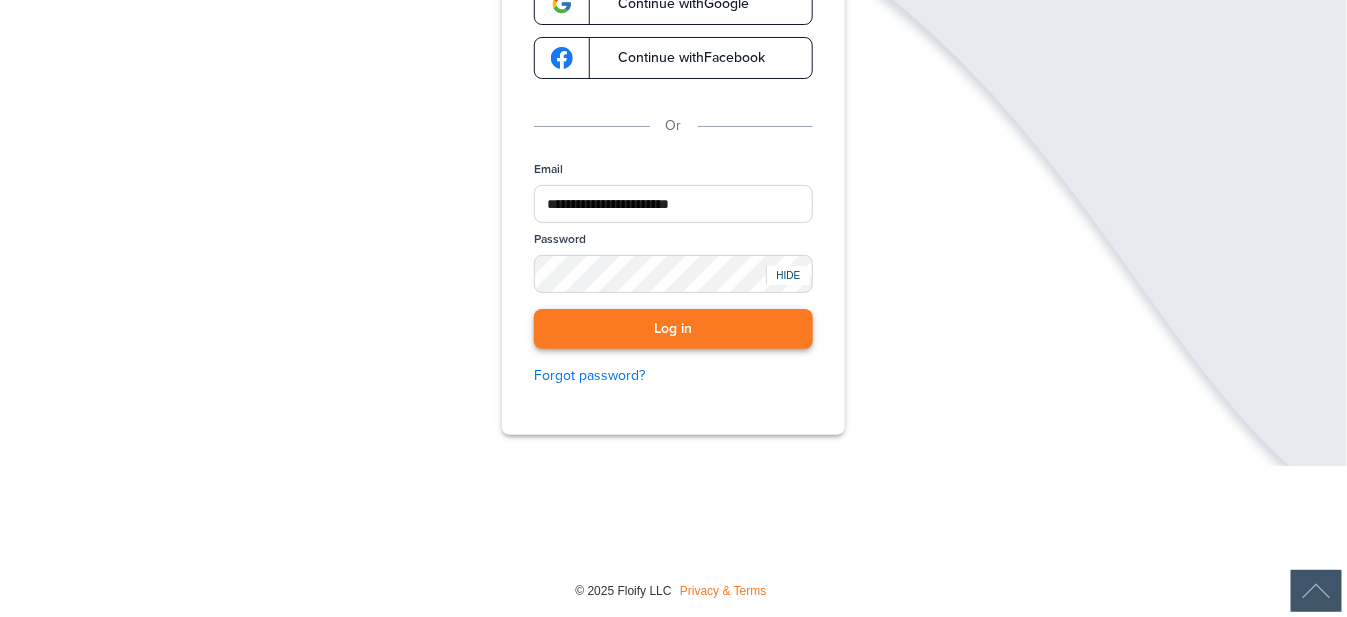click on "Log in" at bounding box center (673, 329) 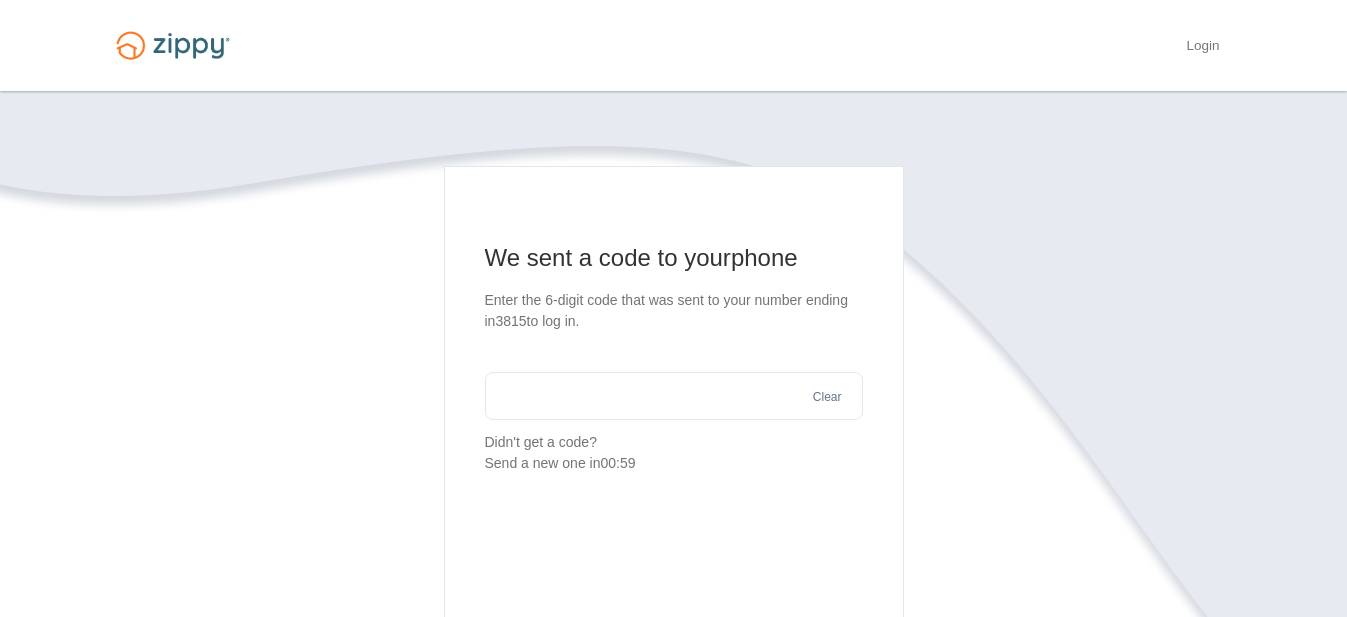 scroll, scrollTop: 0, scrollLeft: 0, axis: both 